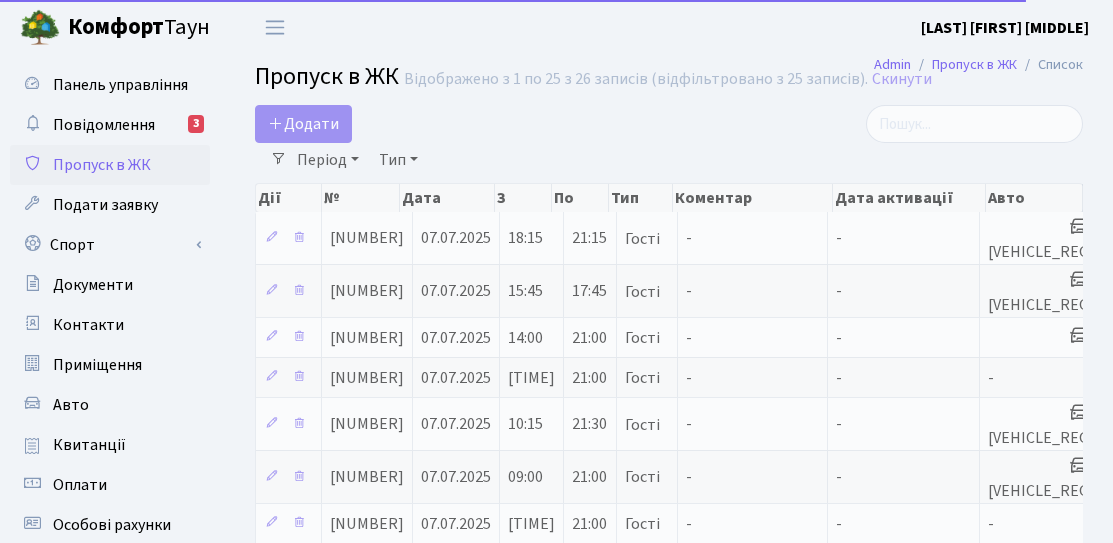 scroll, scrollTop: 0, scrollLeft: 0, axis: both 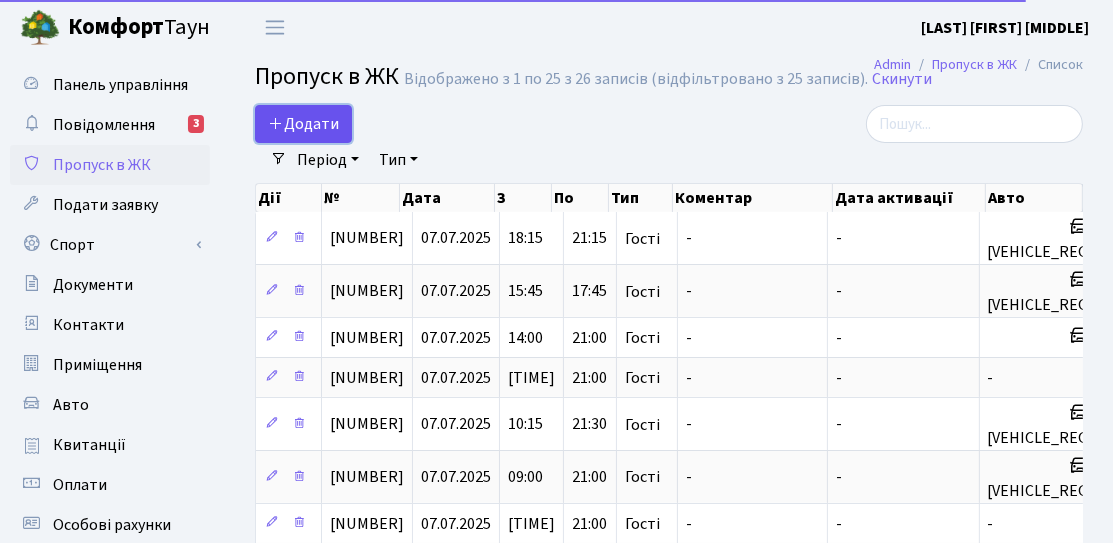 click on "Додати" at bounding box center (303, 124) 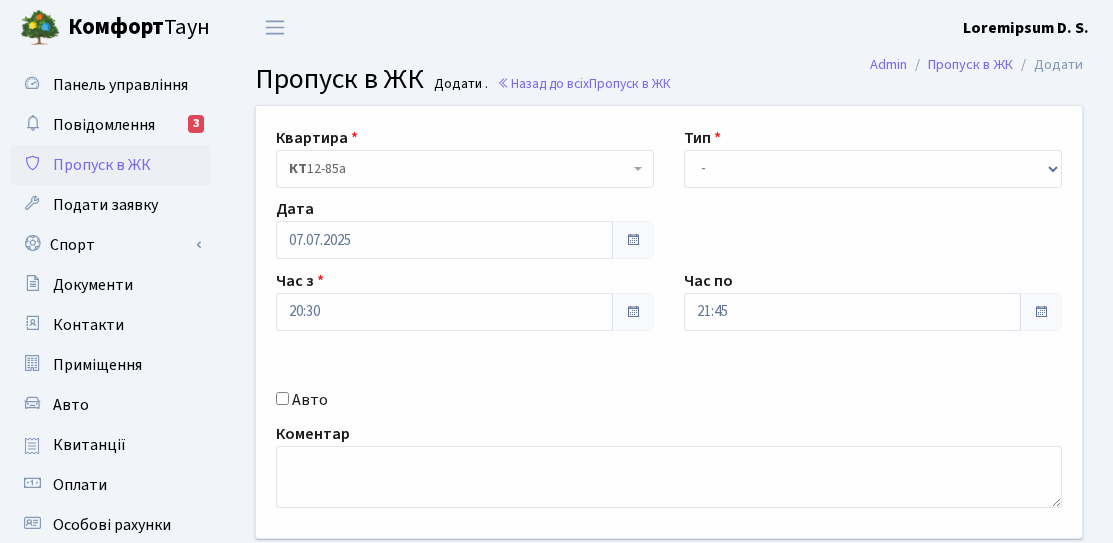 scroll, scrollTop: 0, scrollLeft: 0, axis: both 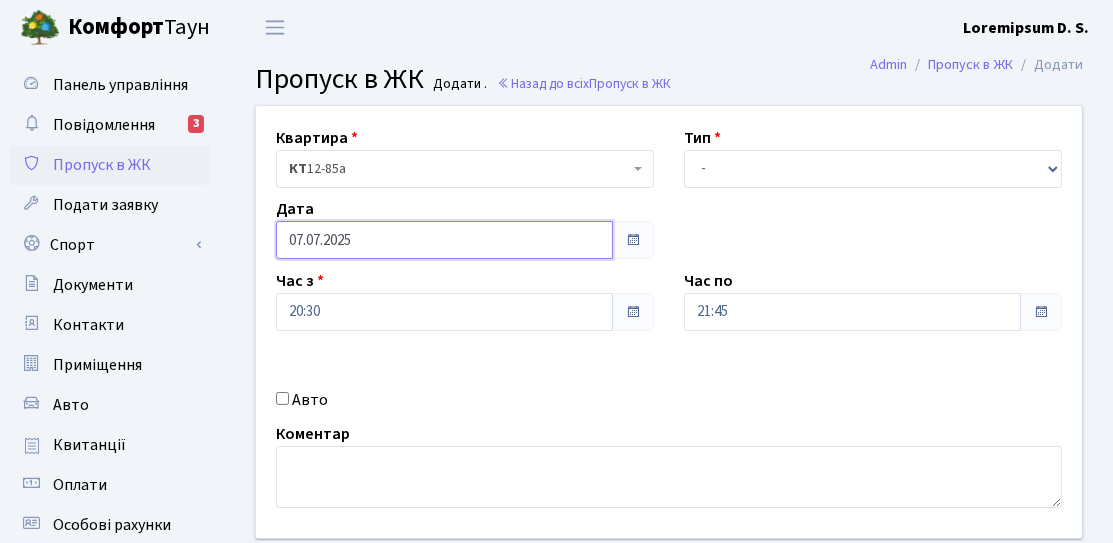 click on "07.07.2025" at bounding box center (444, 240) 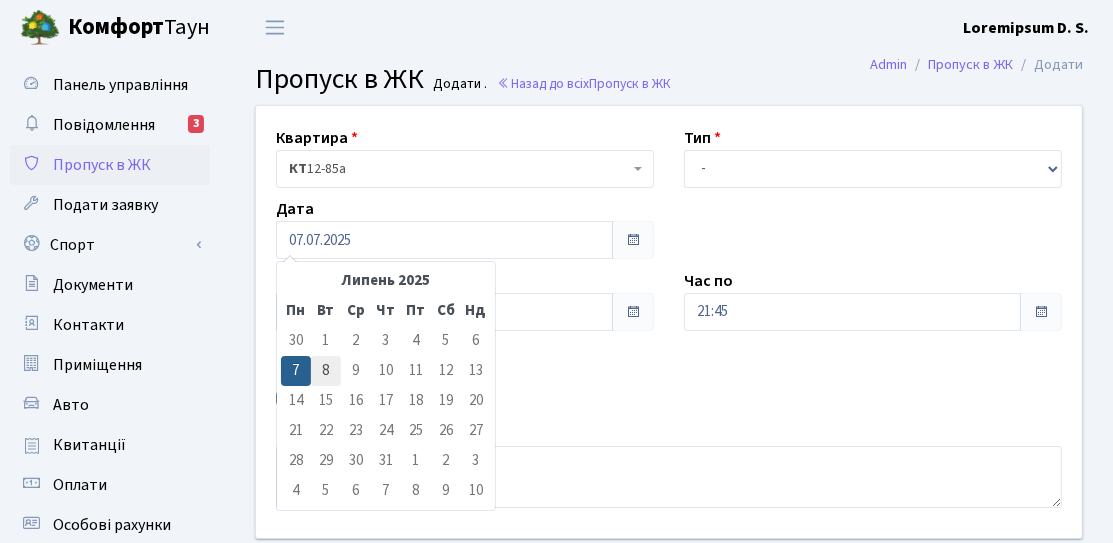 click on "8" at bounding box center [326, 341] 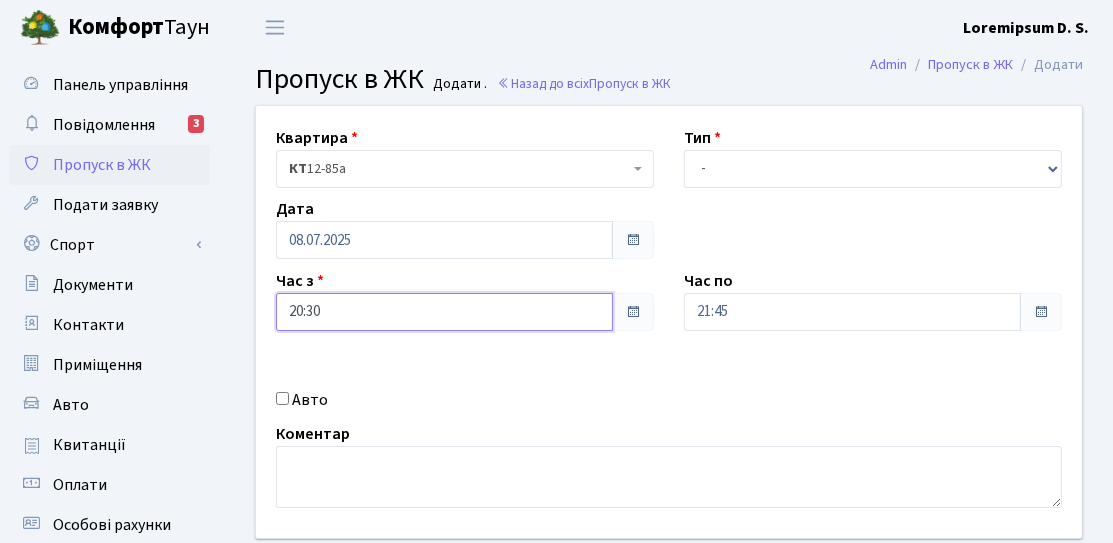 click on "20:30" at bounding box center (444, 312) 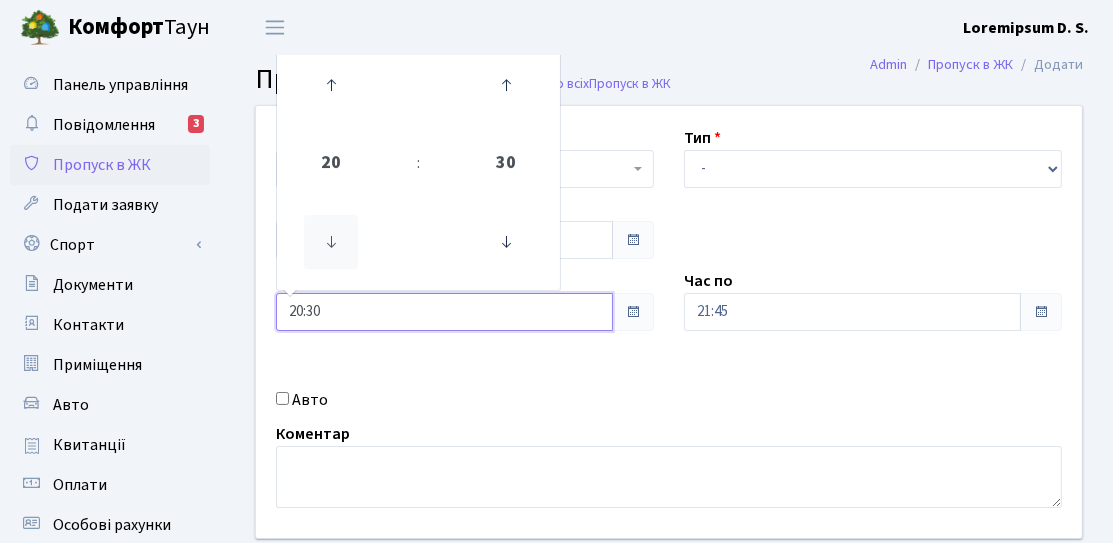 click at bounding box center [331, 242] 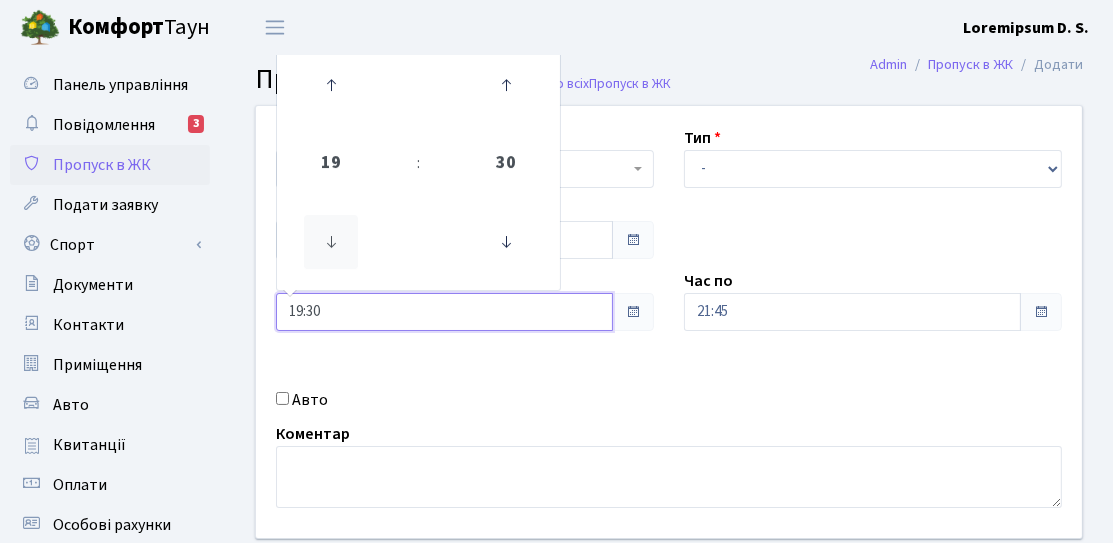 click at bounding box center [331, 242] 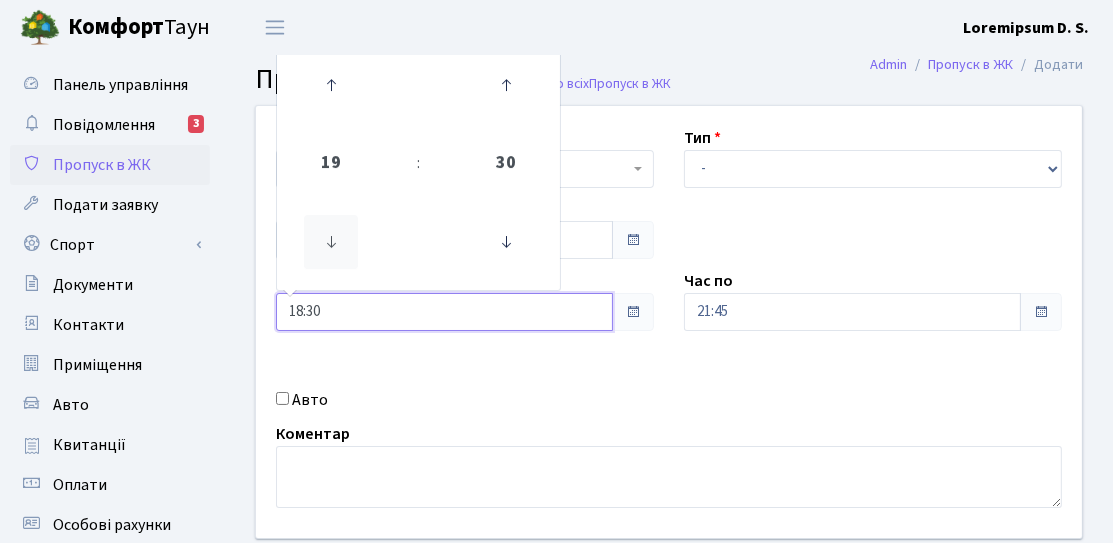 click at bounding box center [331, 242] 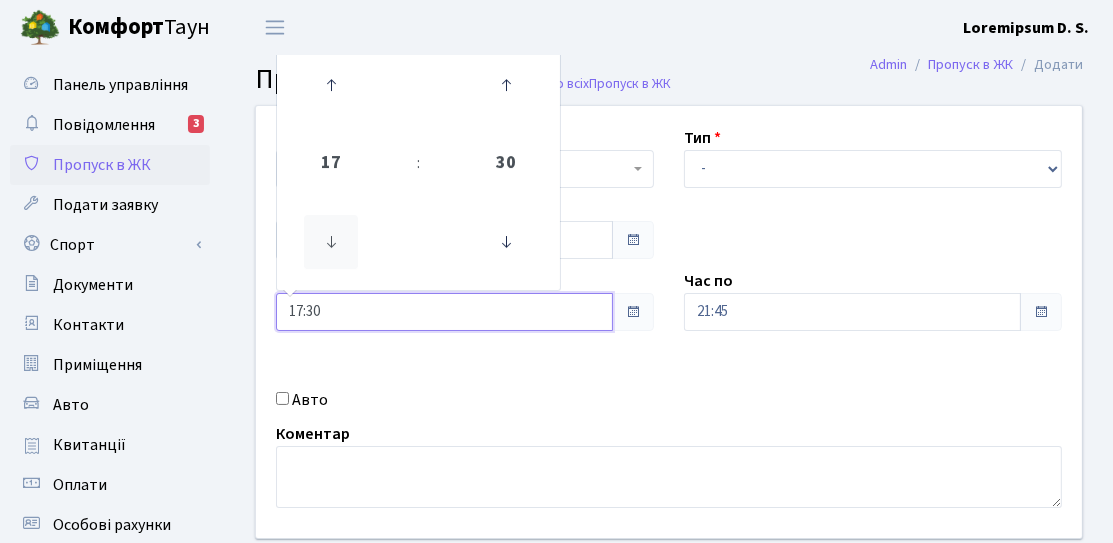 click at bounding box center (331, 242) 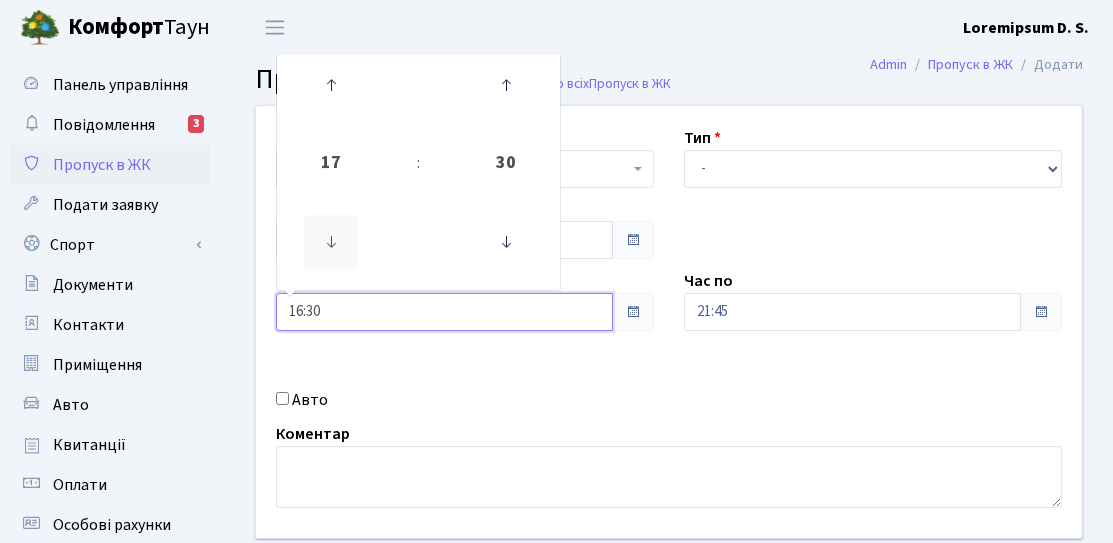 click at bounding box center (331, 242) 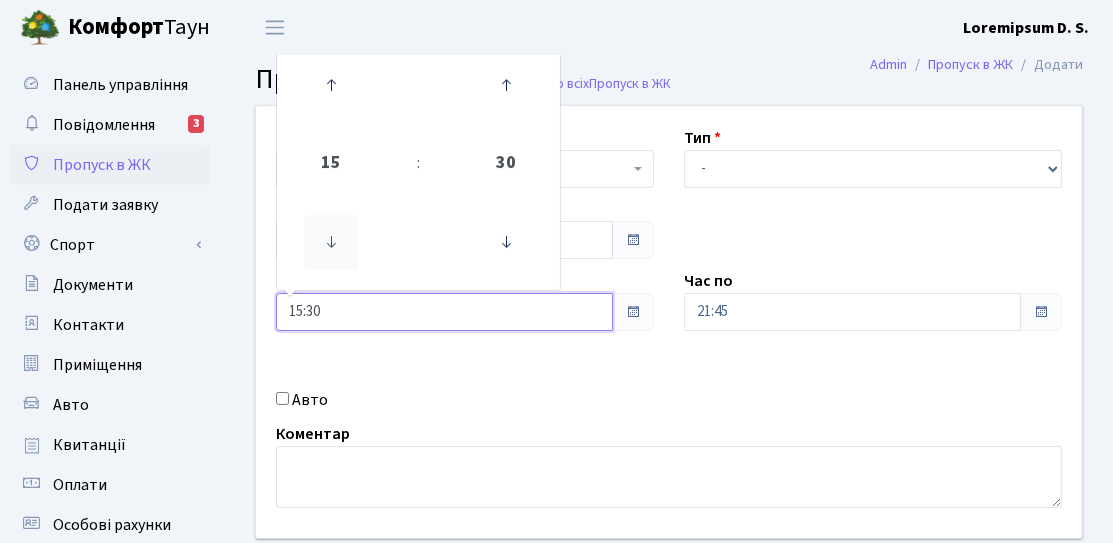 click at bounding box center [331, 242] 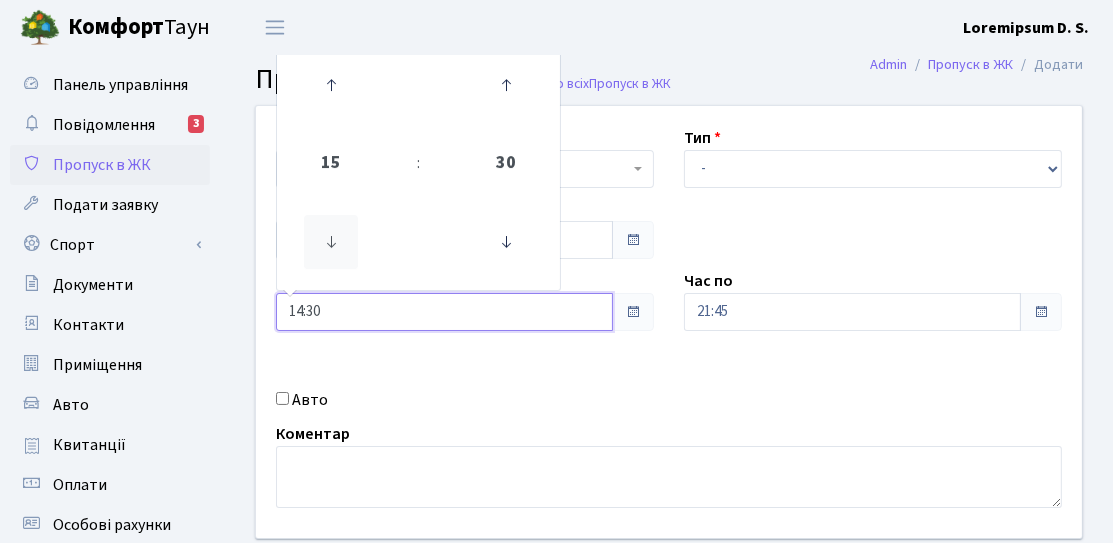 click at bounding box center [331, 242] 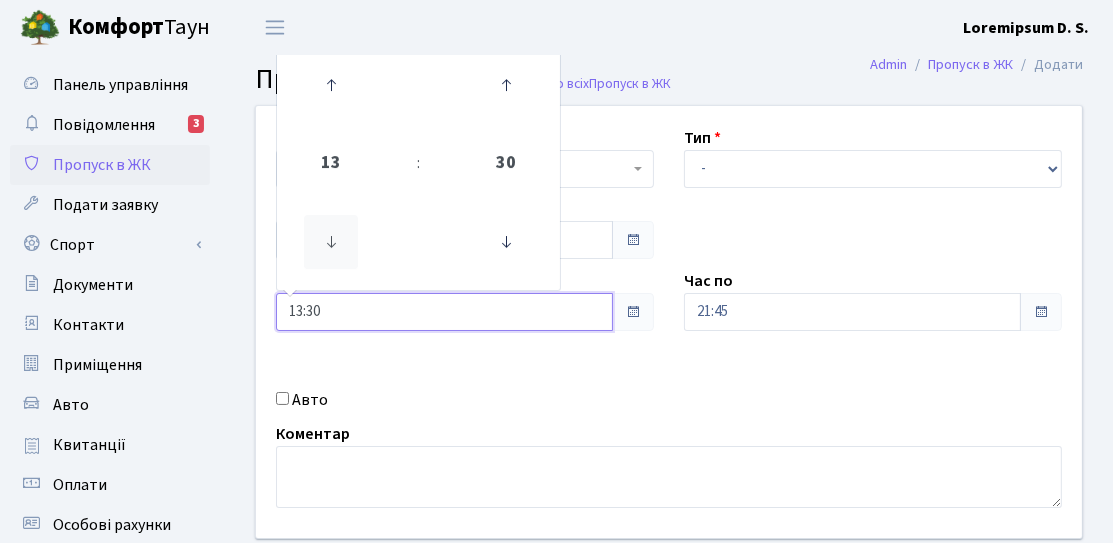 click at bounding box center (331, 242) 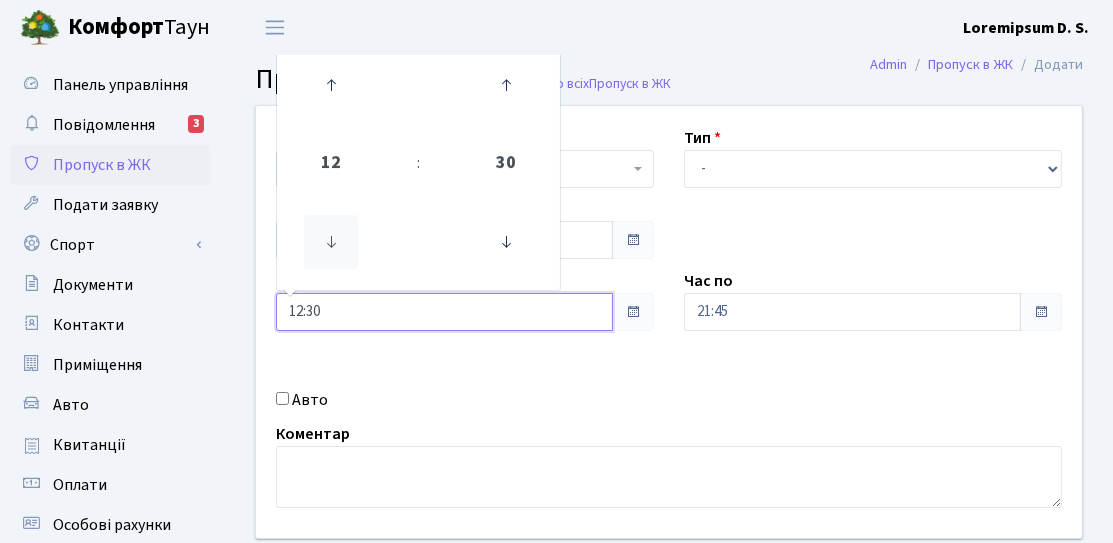 click at bounding box center [331, 242] 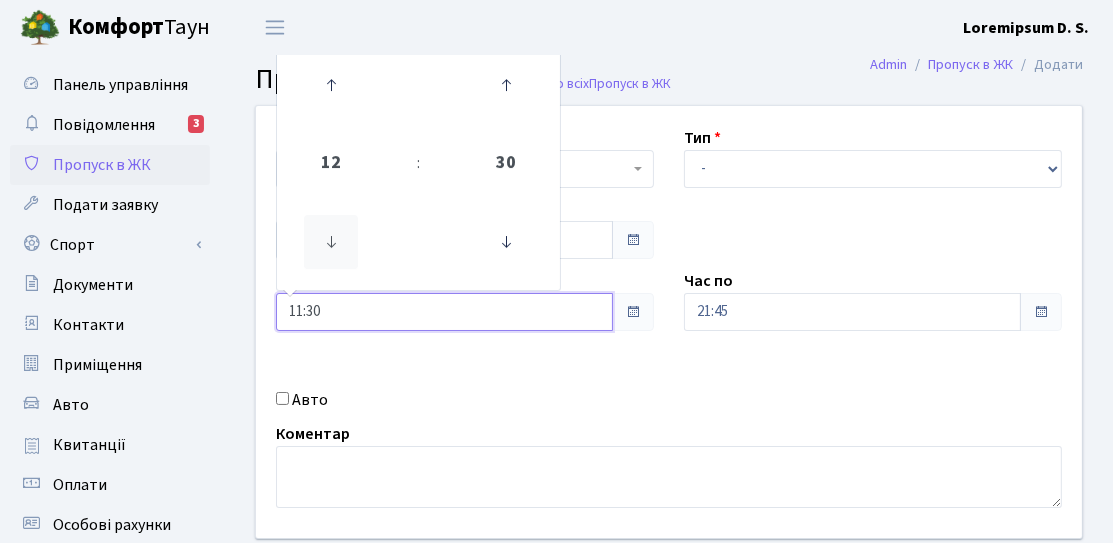click at bounding box center (331, 242) 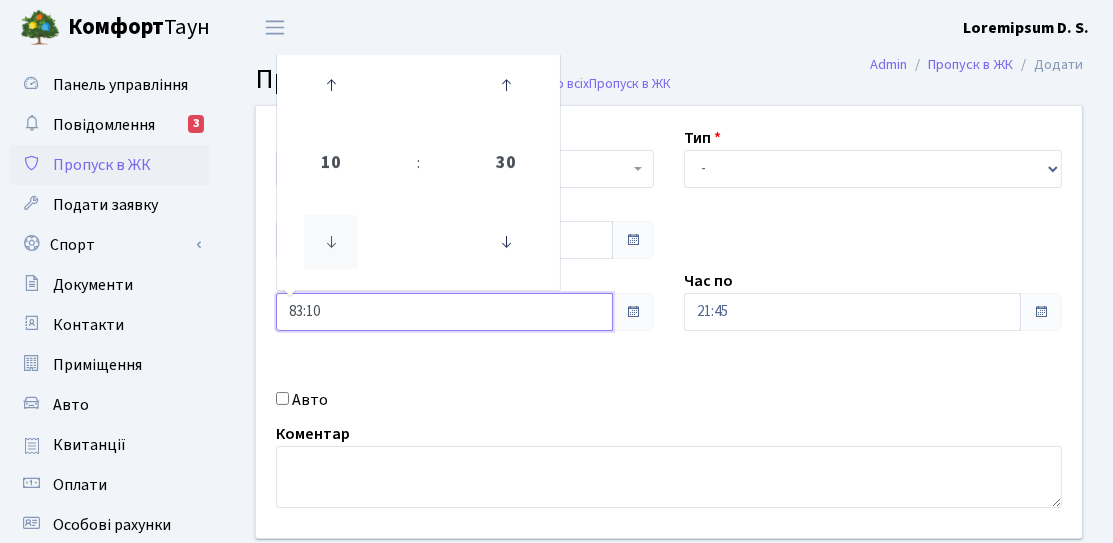click at bounding box center [331, 242] 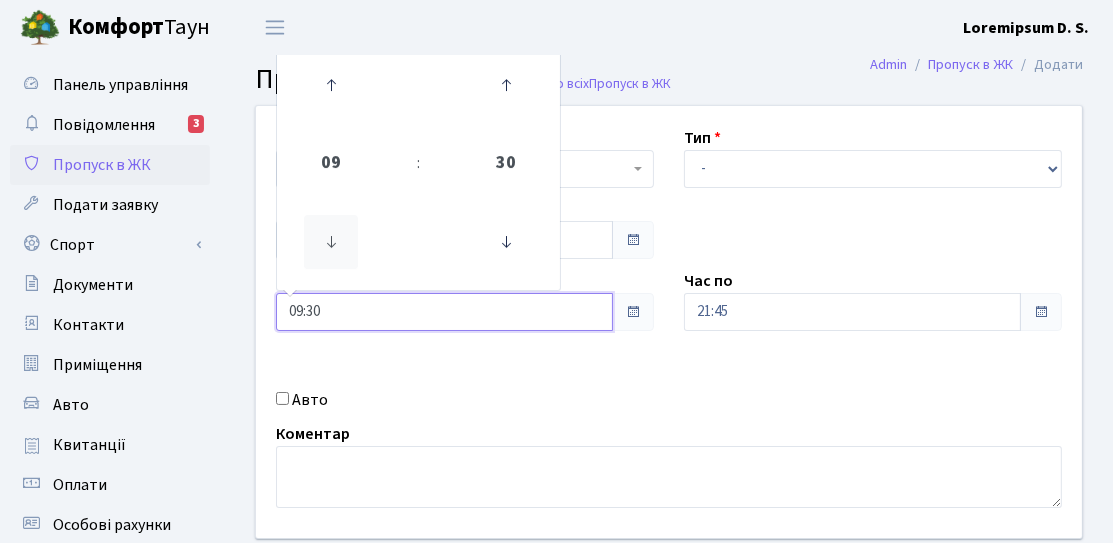 click at bounding box center (331, 242) 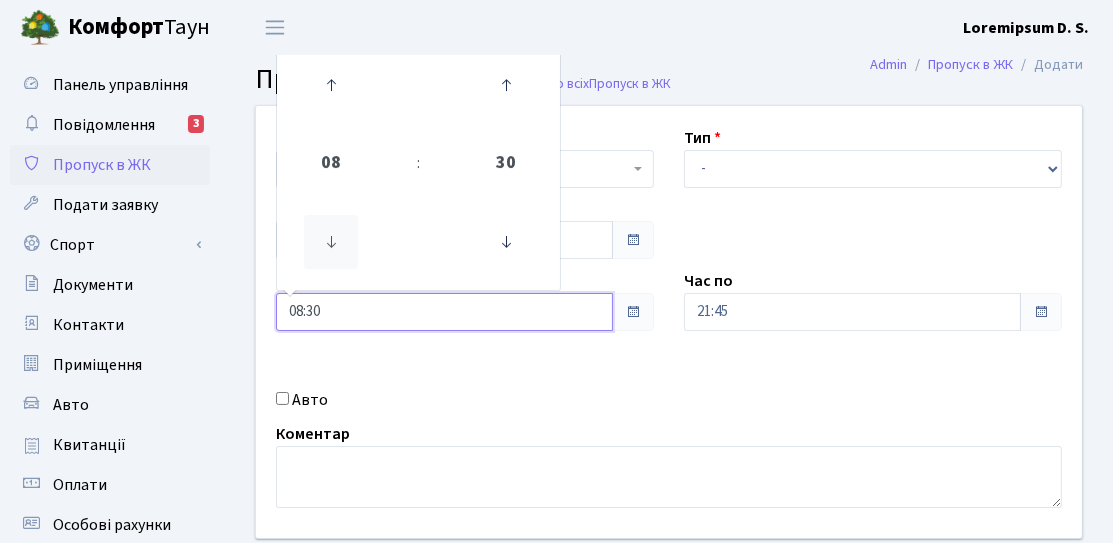 click at bounding box center (331, 242) 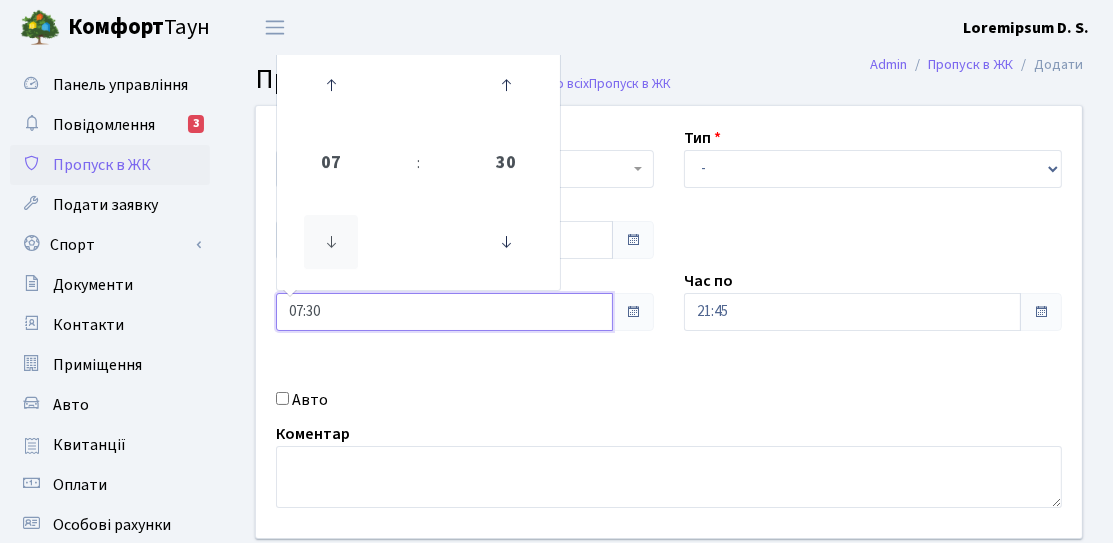 click at bounding box center [331, 242] 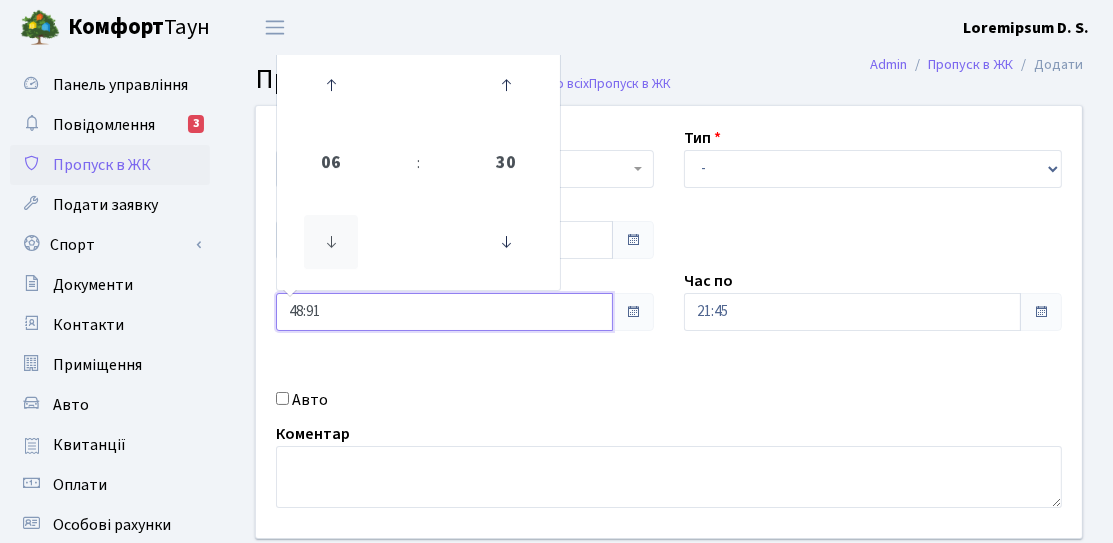 click at bounding box center [331, 242] 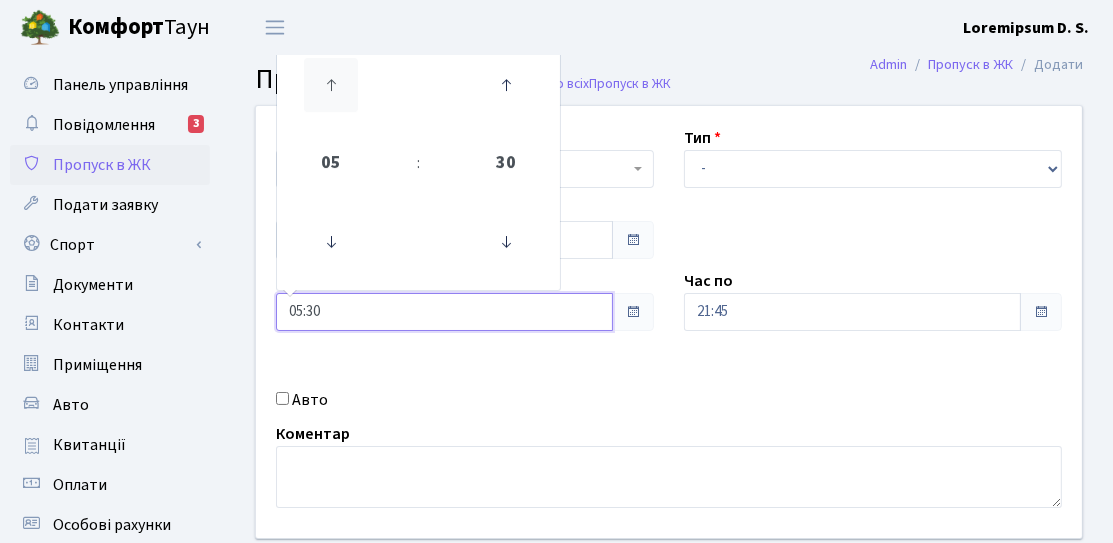 click at bounding box center (331, 85) 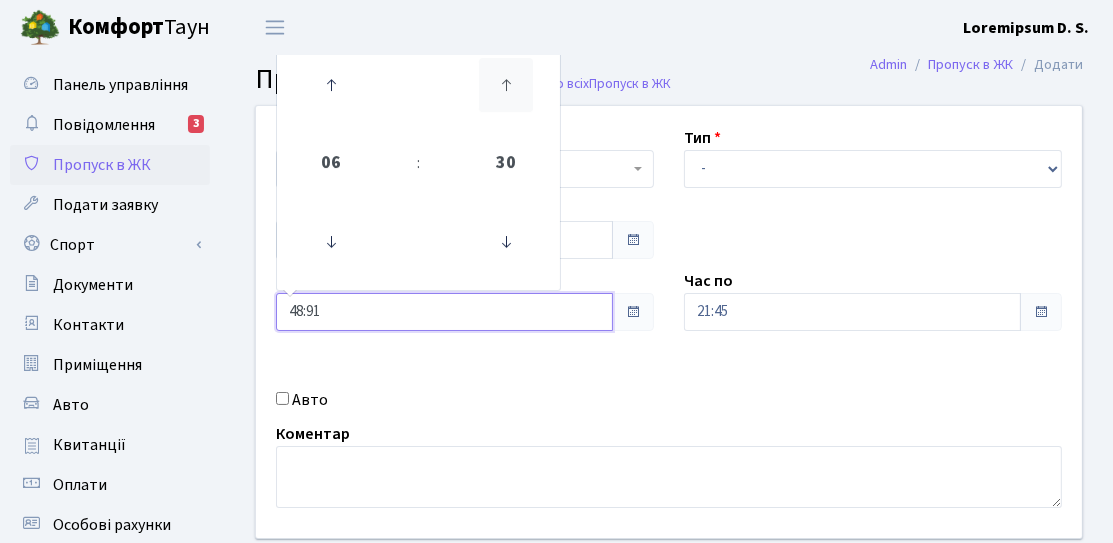 click at bounding box center (331, 85) 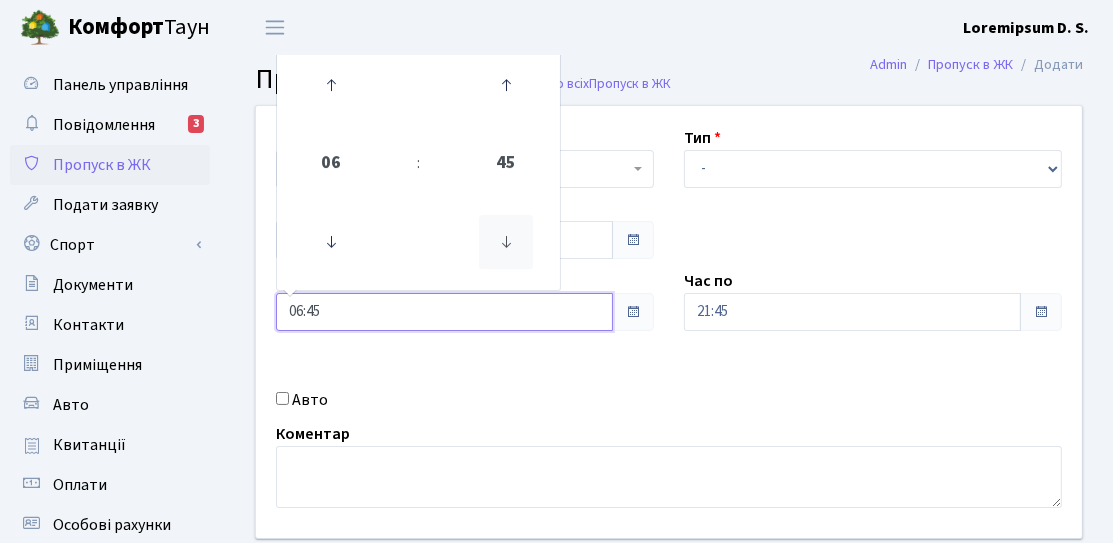click at bounding box center (331, 242) 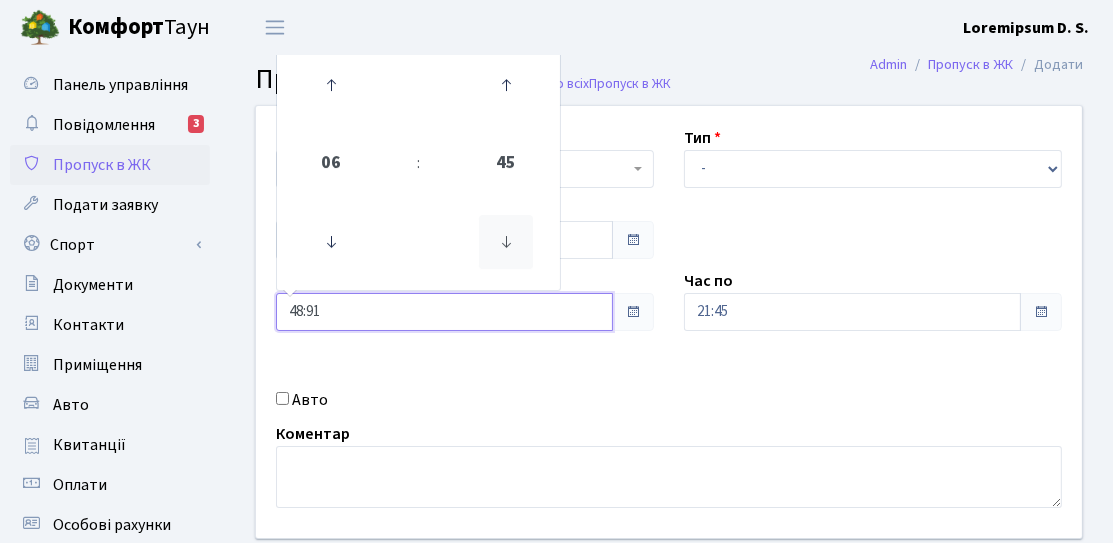 click at bounding box center (331, 242) 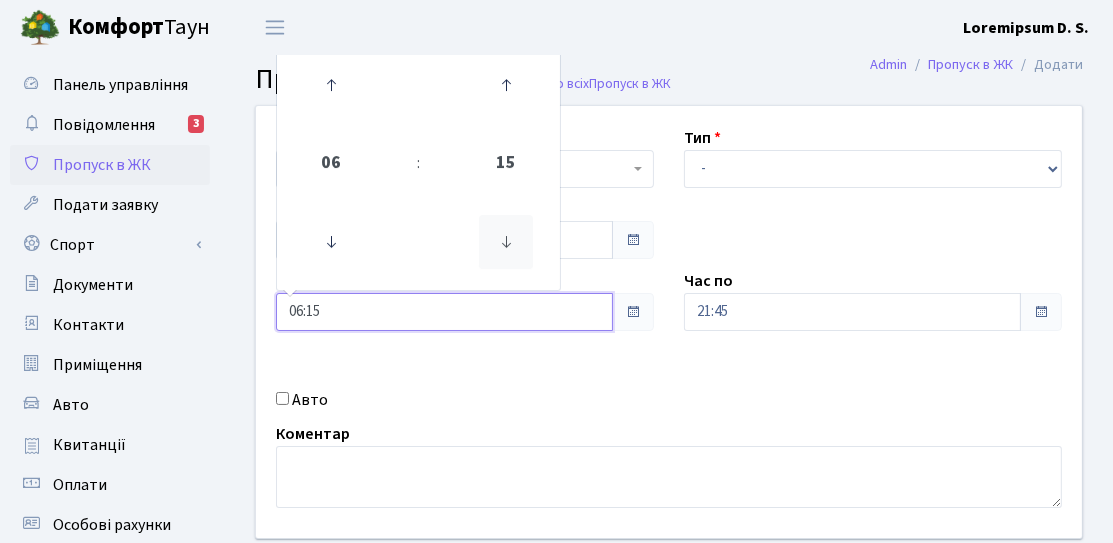 click at bounding box center (331, 242) 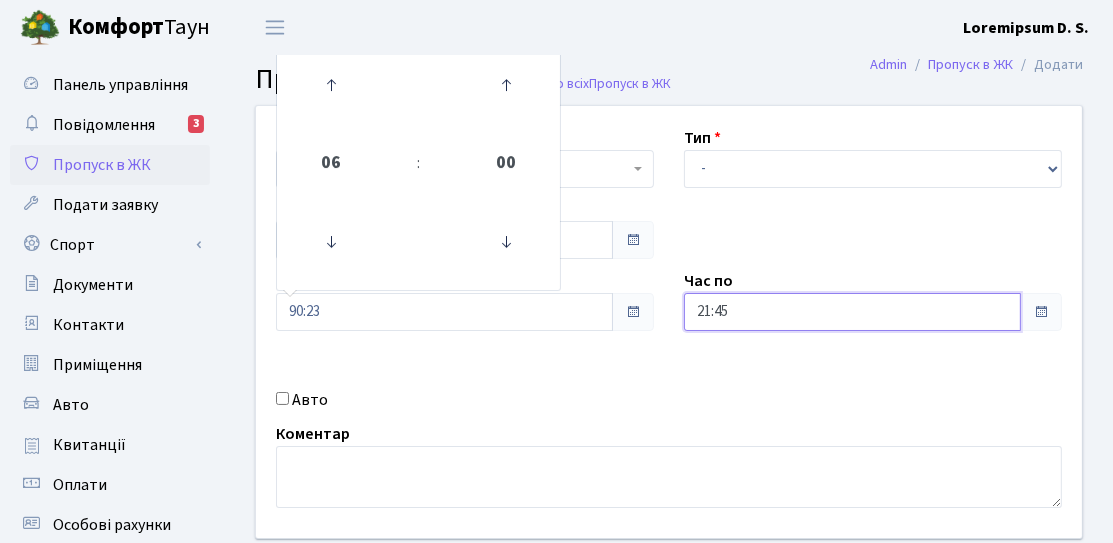 click on "21:45" at bounding box center [444, 240] 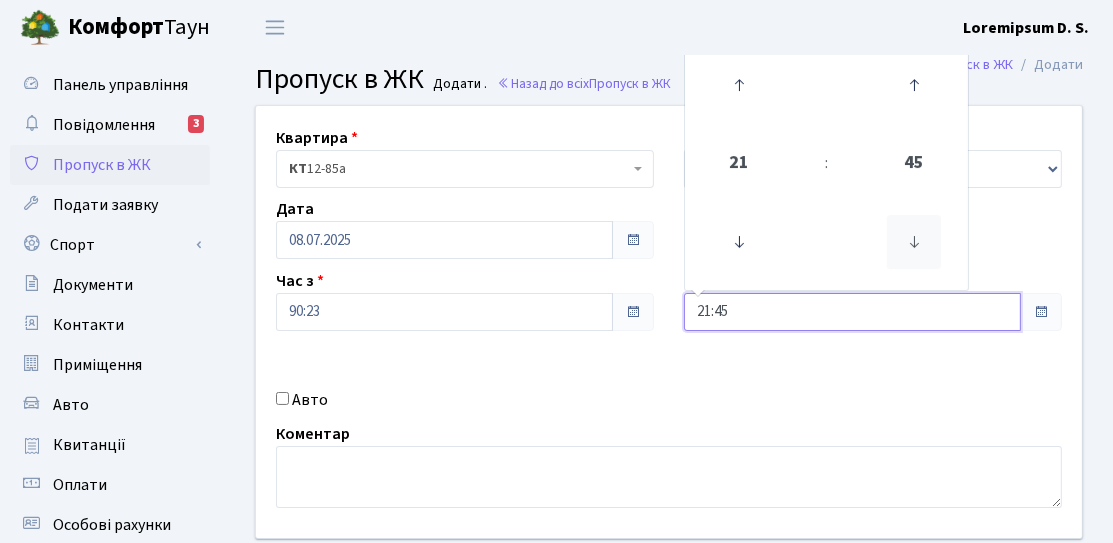 click at bounding box center [739, 242] 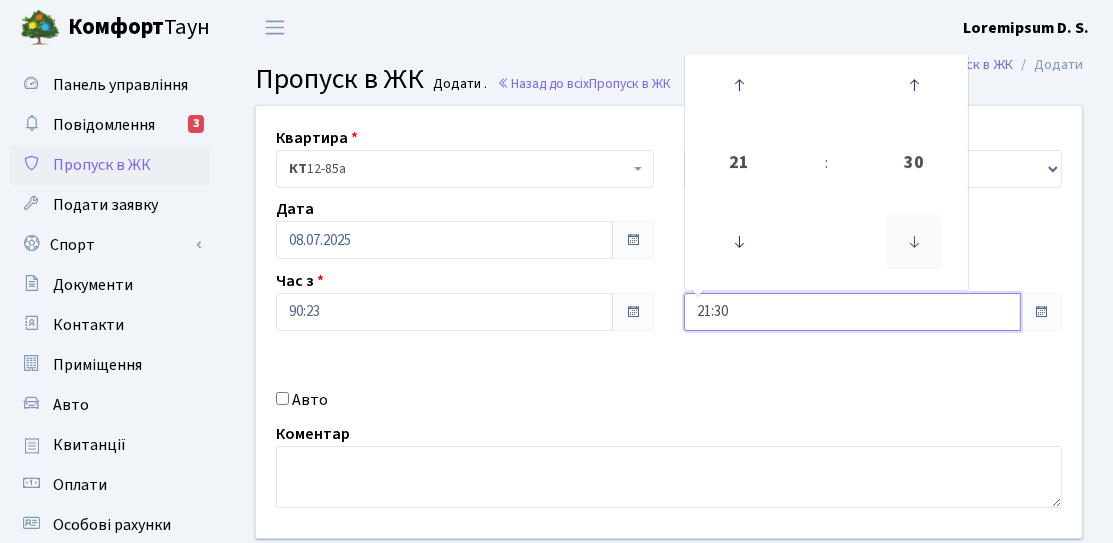 click at bounding box center (739, 242) 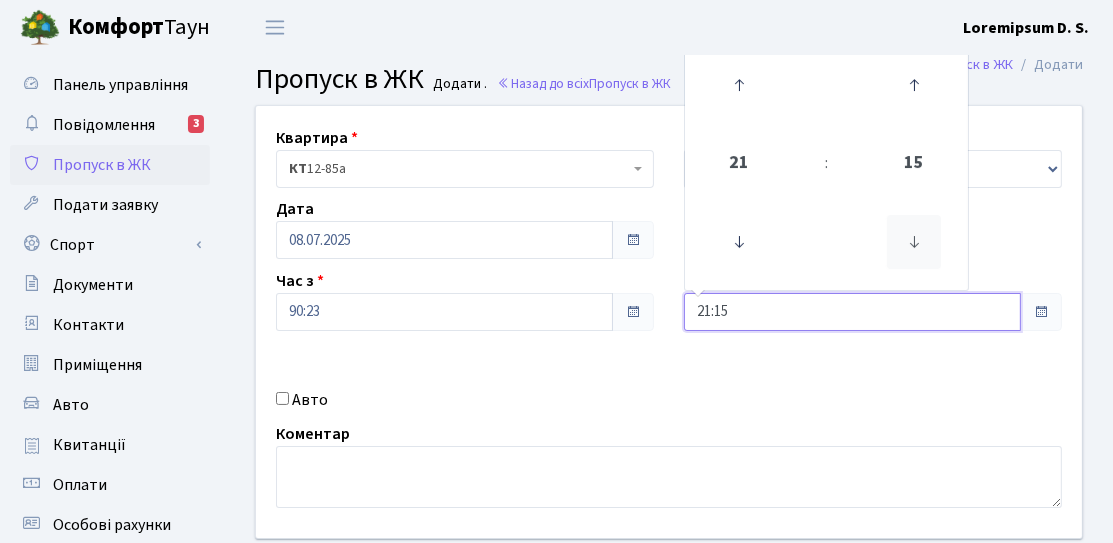 click at bounding box center (739, 242) 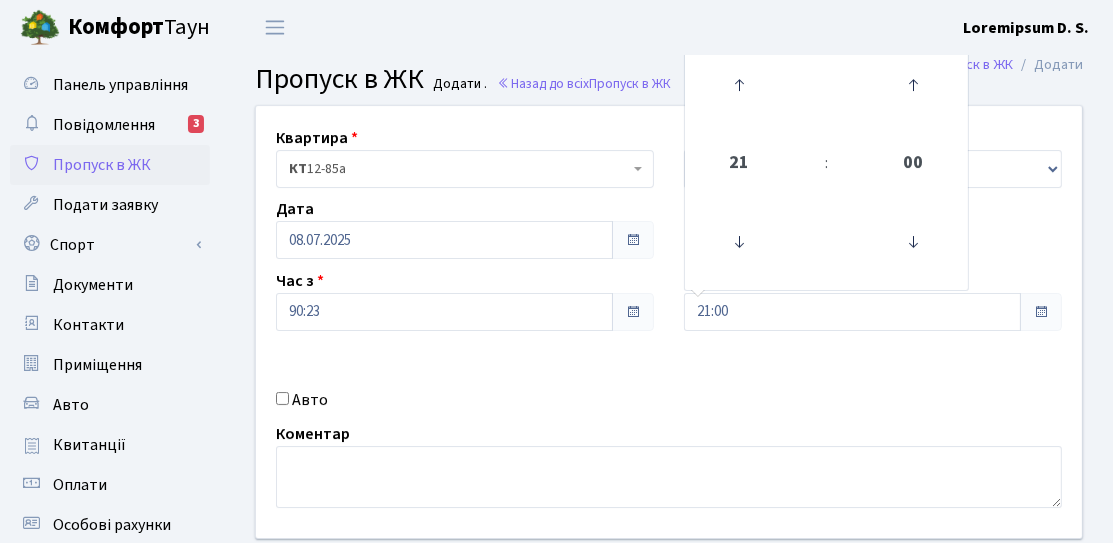 click on "Loremips
<d>SI</a>&cons;&adip;&elit;&sedd;79-02e
TE     69-89i
Utl
-
Etdolore
Magna
Aliqu
Enimad
Mini
34.82.4175
Ven q
81:17
Nos ex
11:93 14 : 88 68 61 19 95 01 69 14 64 47 40 88 91 19 31 15 26 40 61 48 01 78 74 73 01 74 96 45 59" at bounding box center [669, 322] 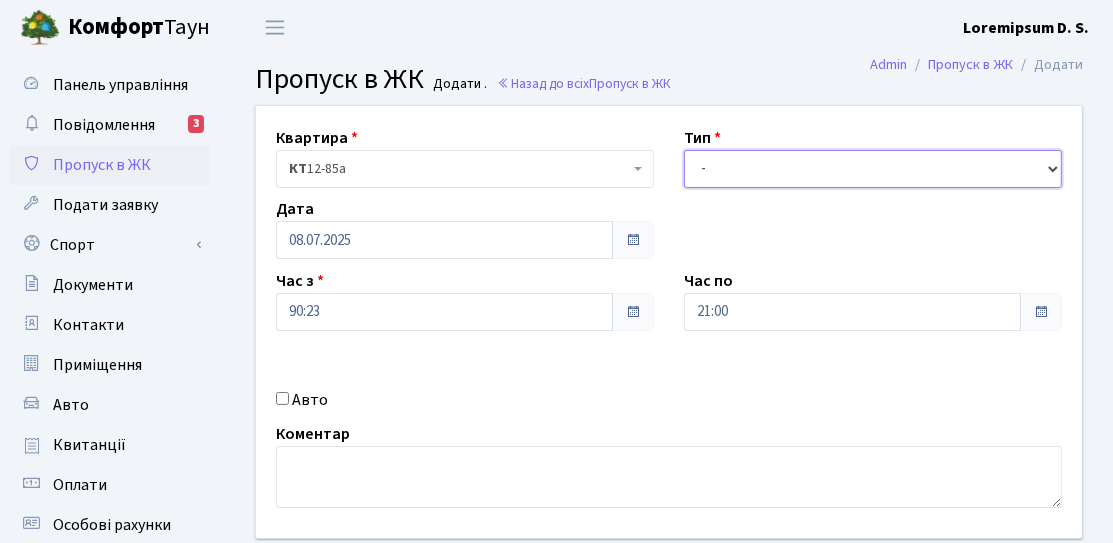 click on "-
Доставка
Таксі
Гості
Сервіс" at bounding box center (873, 169) 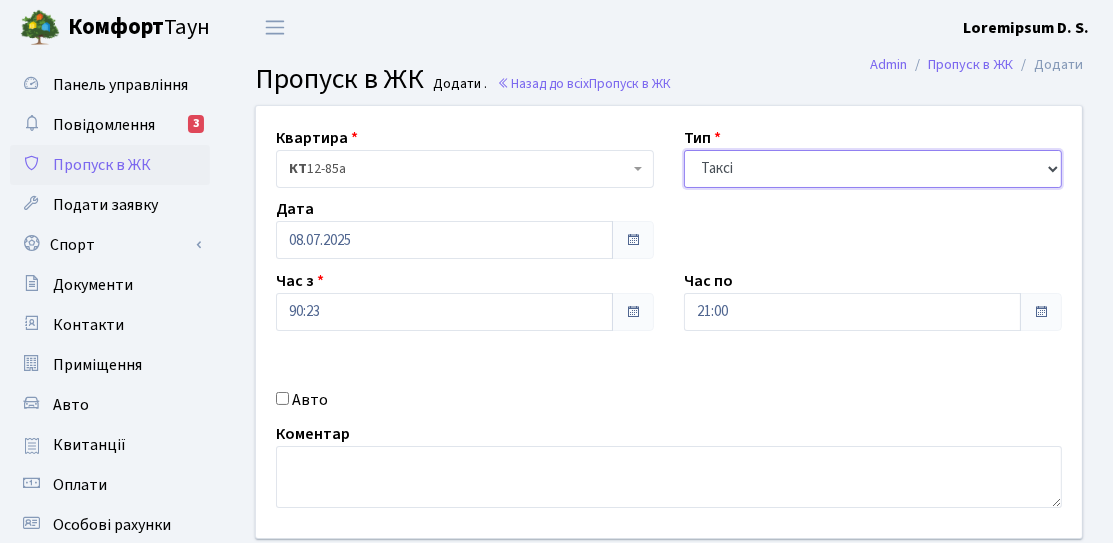 click on "-
Доставка
Таксі
Гості
Сервіс" at bounding box center [873, 169] 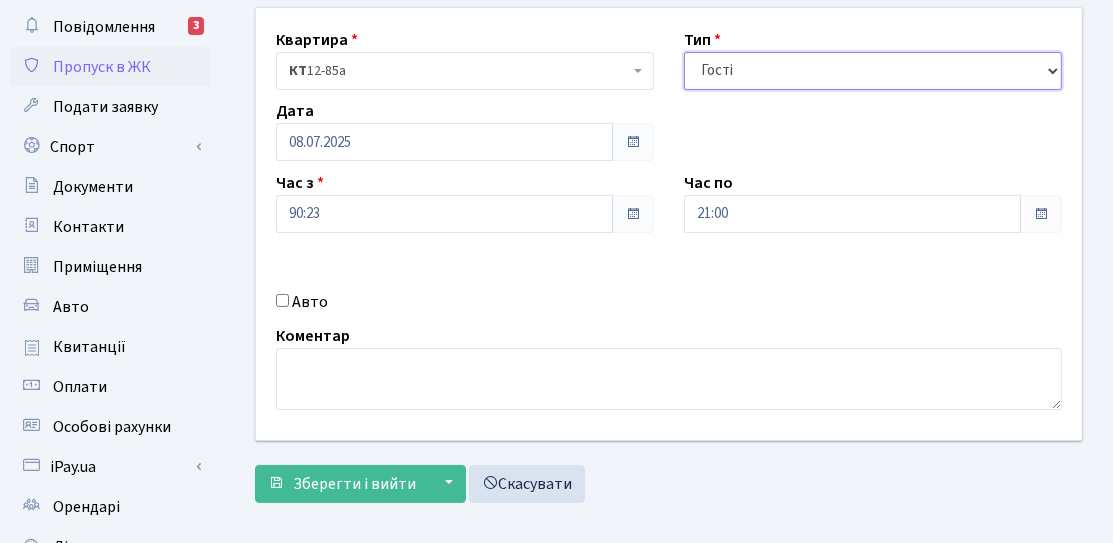 scroll, scrollTop: 300, scrollLeft: 0, axis: vertical 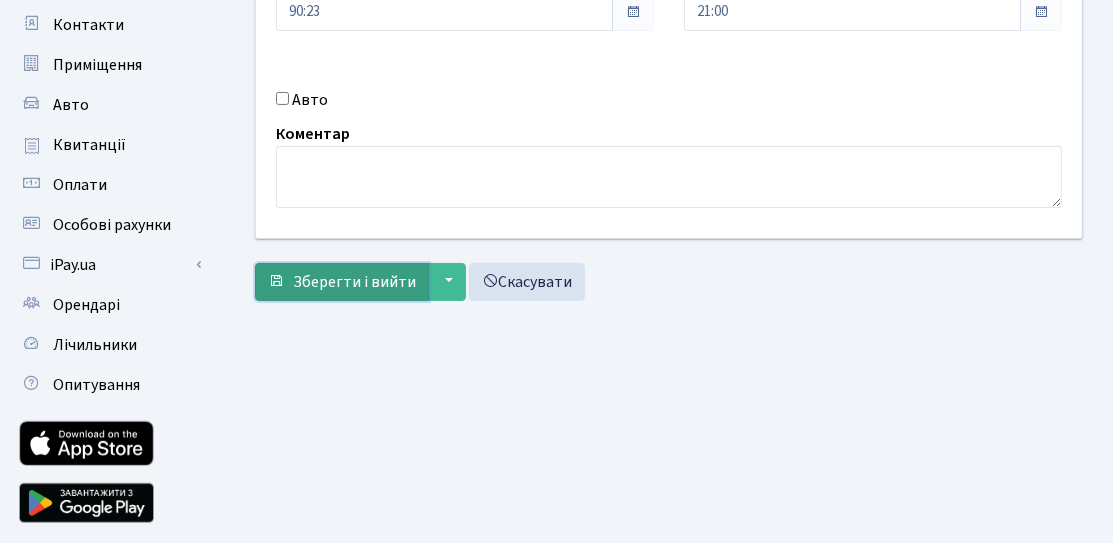 click on "Зберегти і вийти" at bounding box center [354, 282] 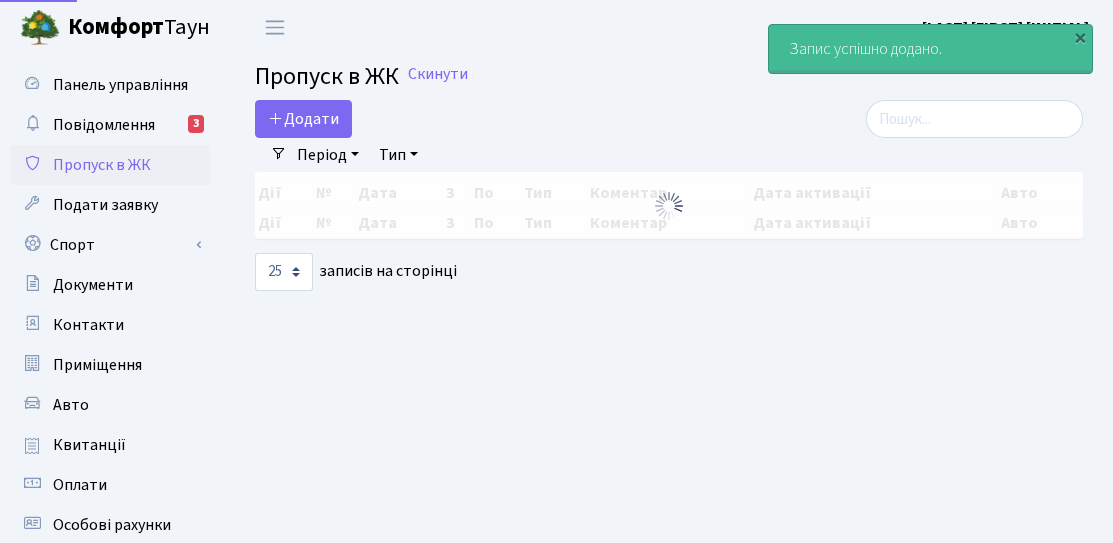 scroll, scrollTop: 0, scrollLeft: 0, axis: both 